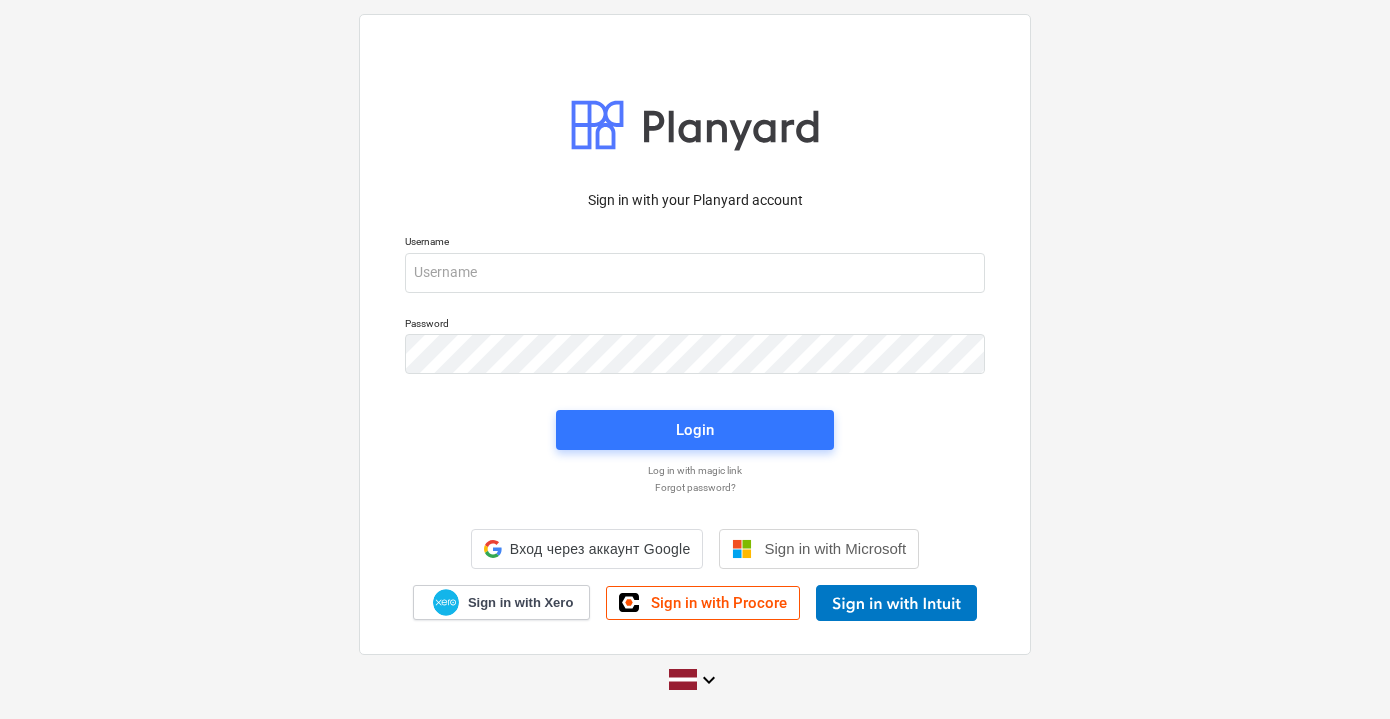 scroll, scrollTop: 0, scrollLeft: 0, axis: both 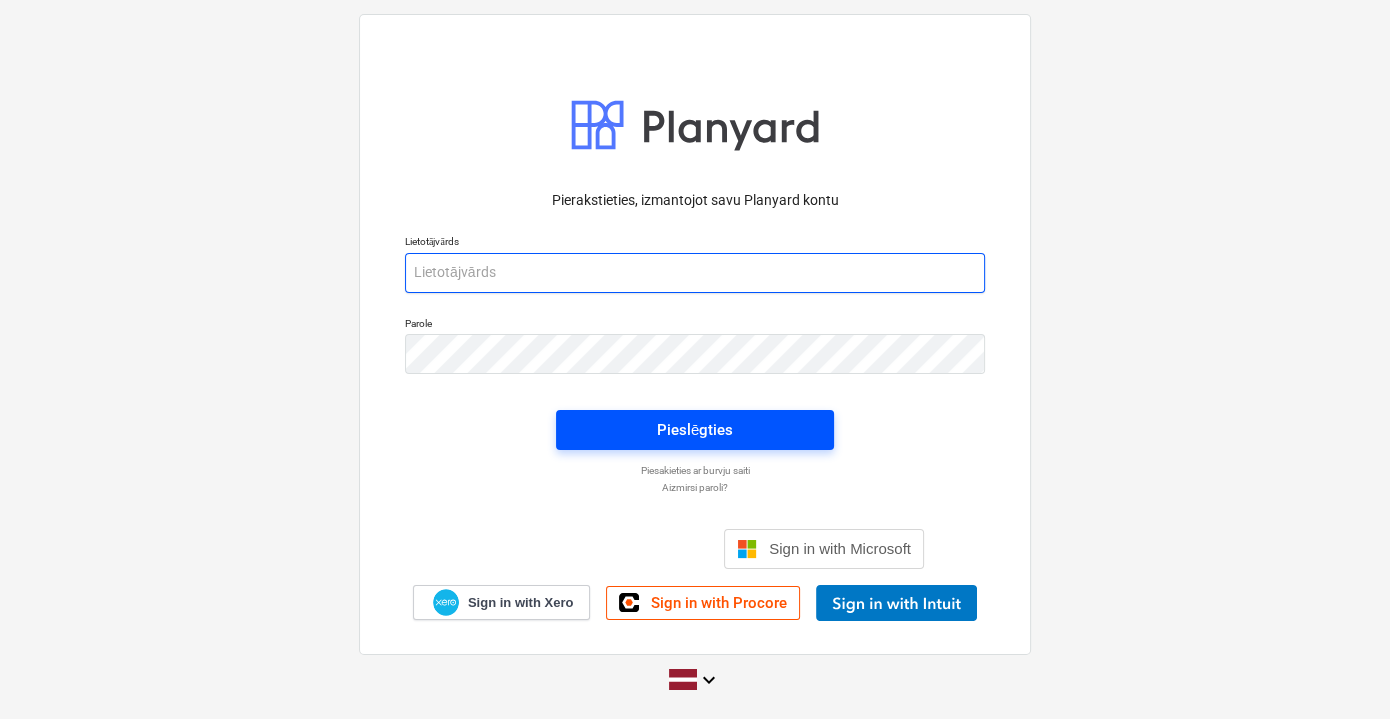 type on "[EMAIL_ADDRESS][PERSON_NAME][DOMAIN_NAME]" 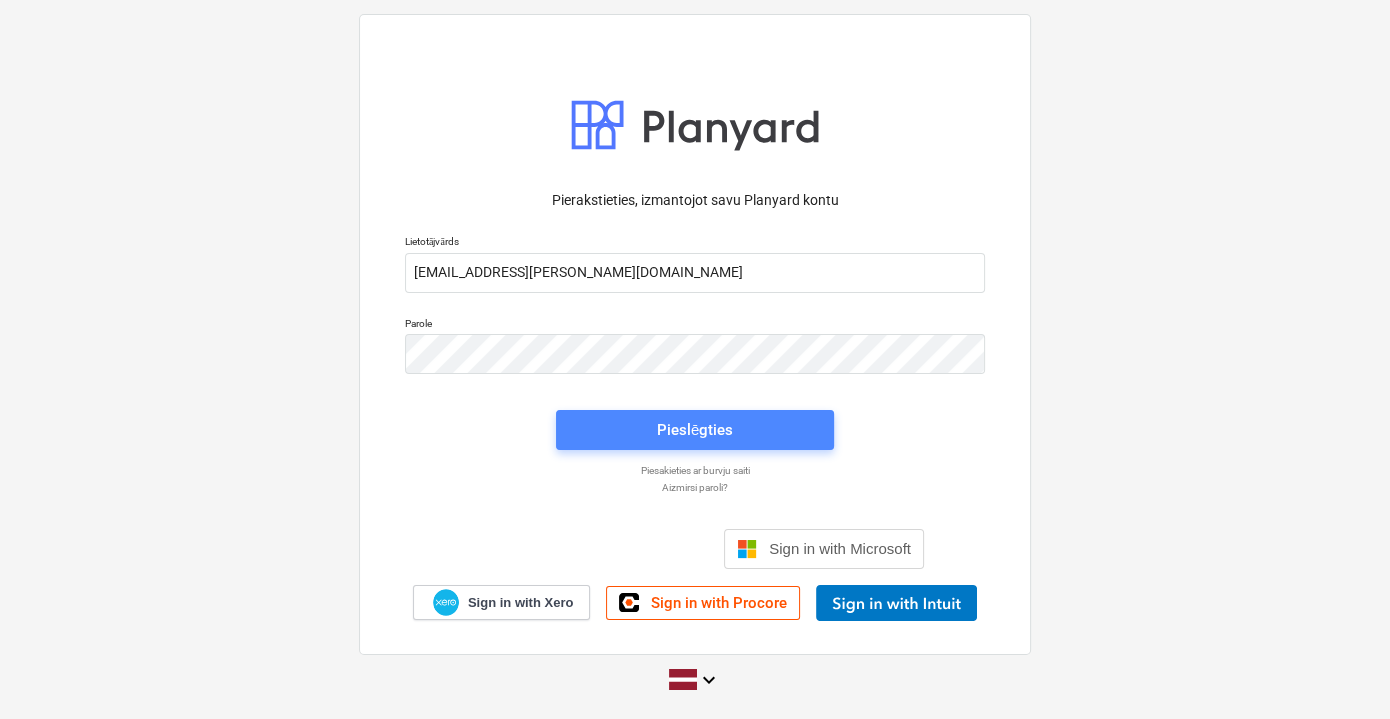click on "Pieslēgties" at bounding box center (695, 430) 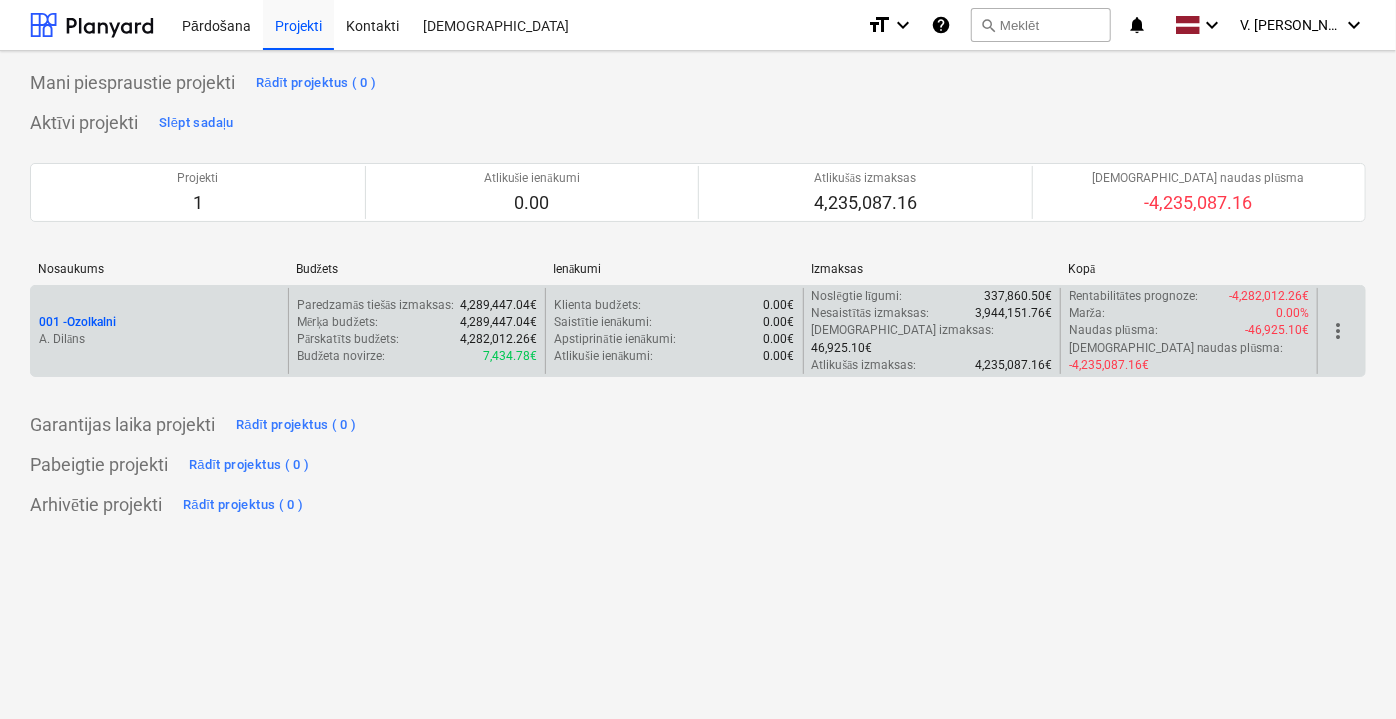 click on "001 -  Ozolkalni" at bounding box center [77, 322] 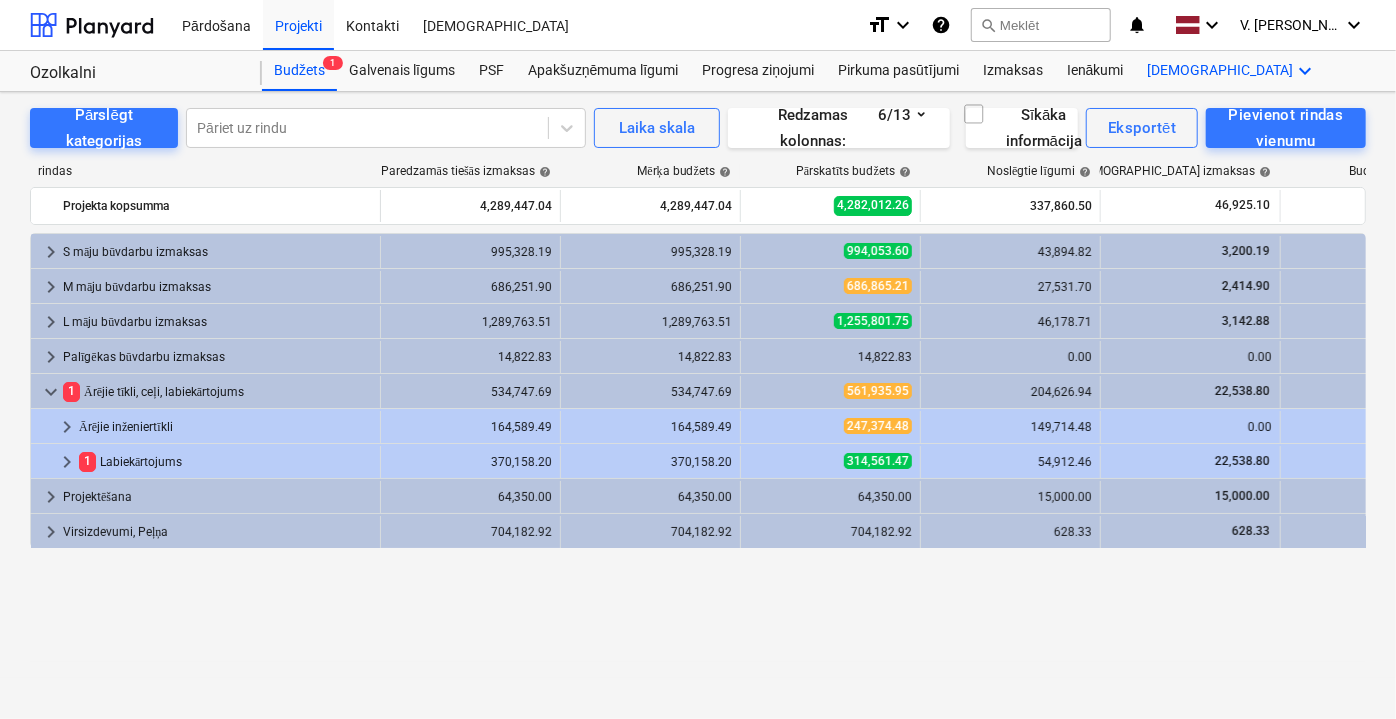 click on "Vairāk keyboard_arrow_down" at bounding box center [1233, 71] 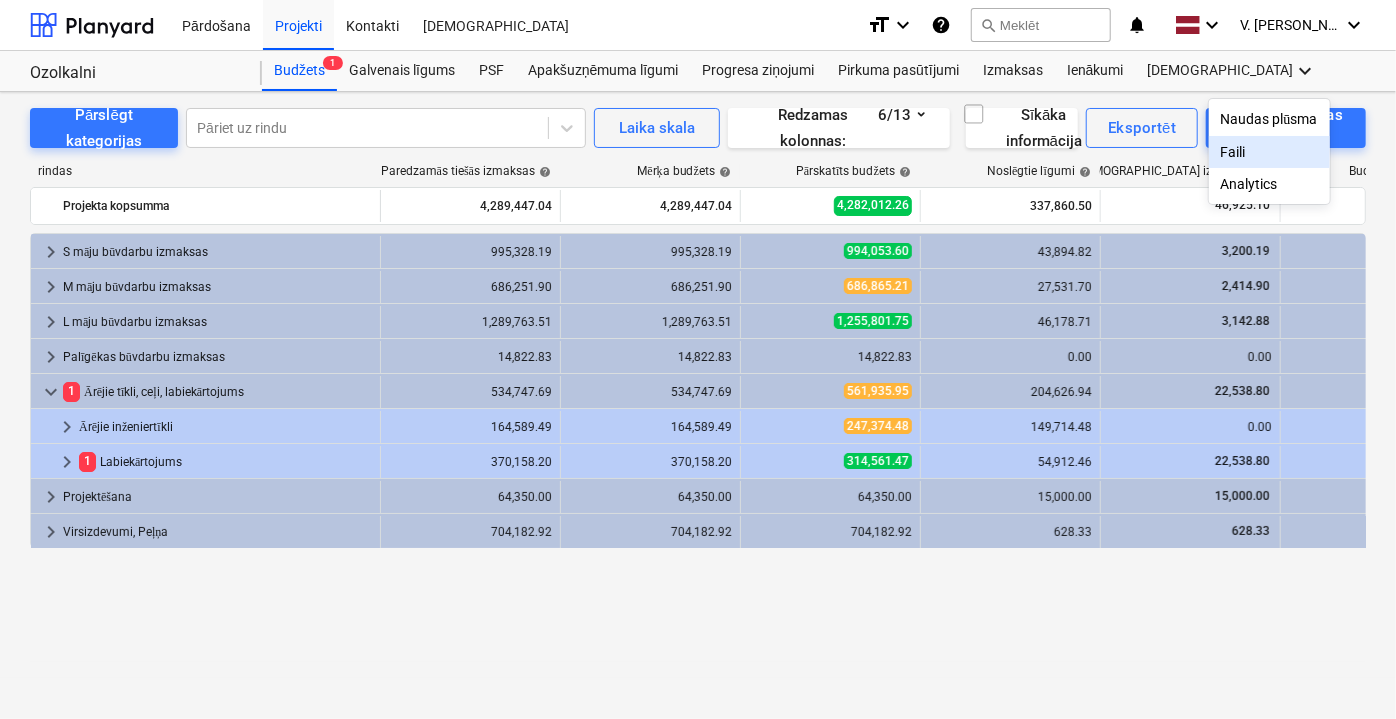 click on "Faili" at bounding box center (1269, 152) 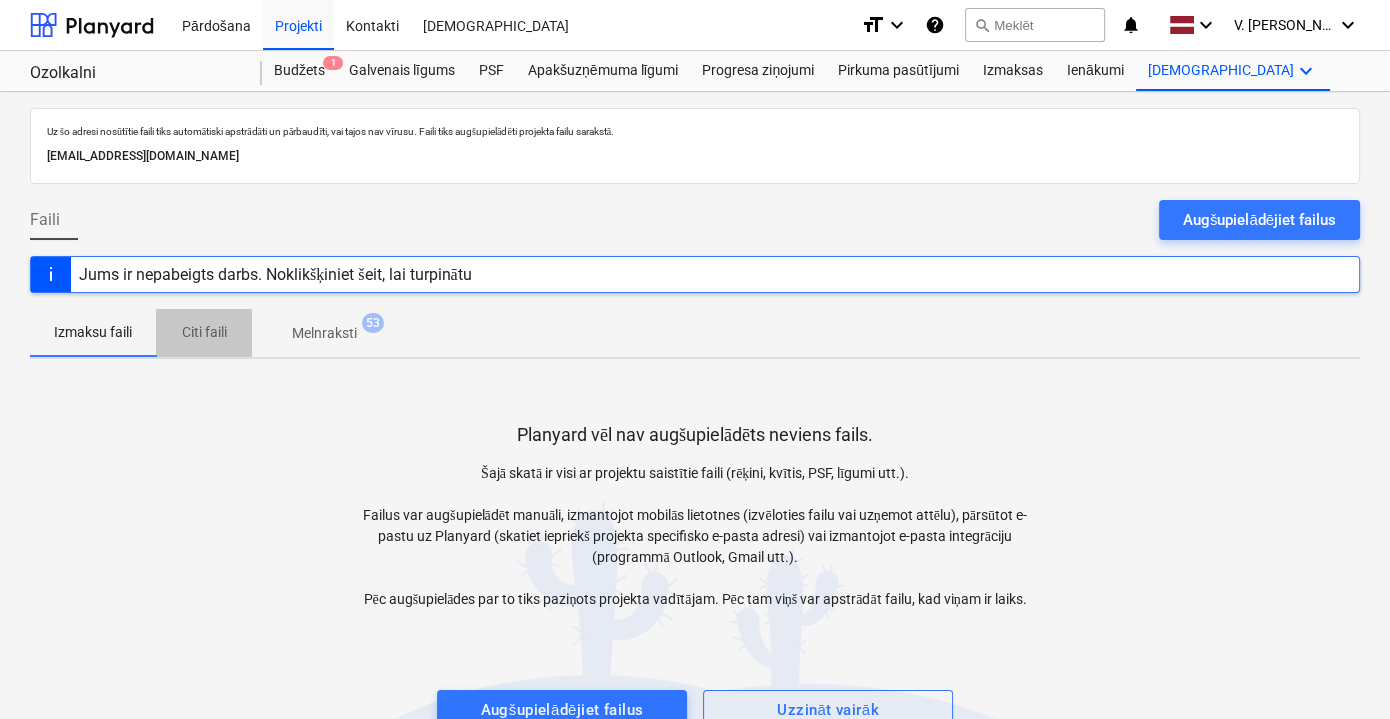 click on "Citi faili" at bounding box center [204, 332] 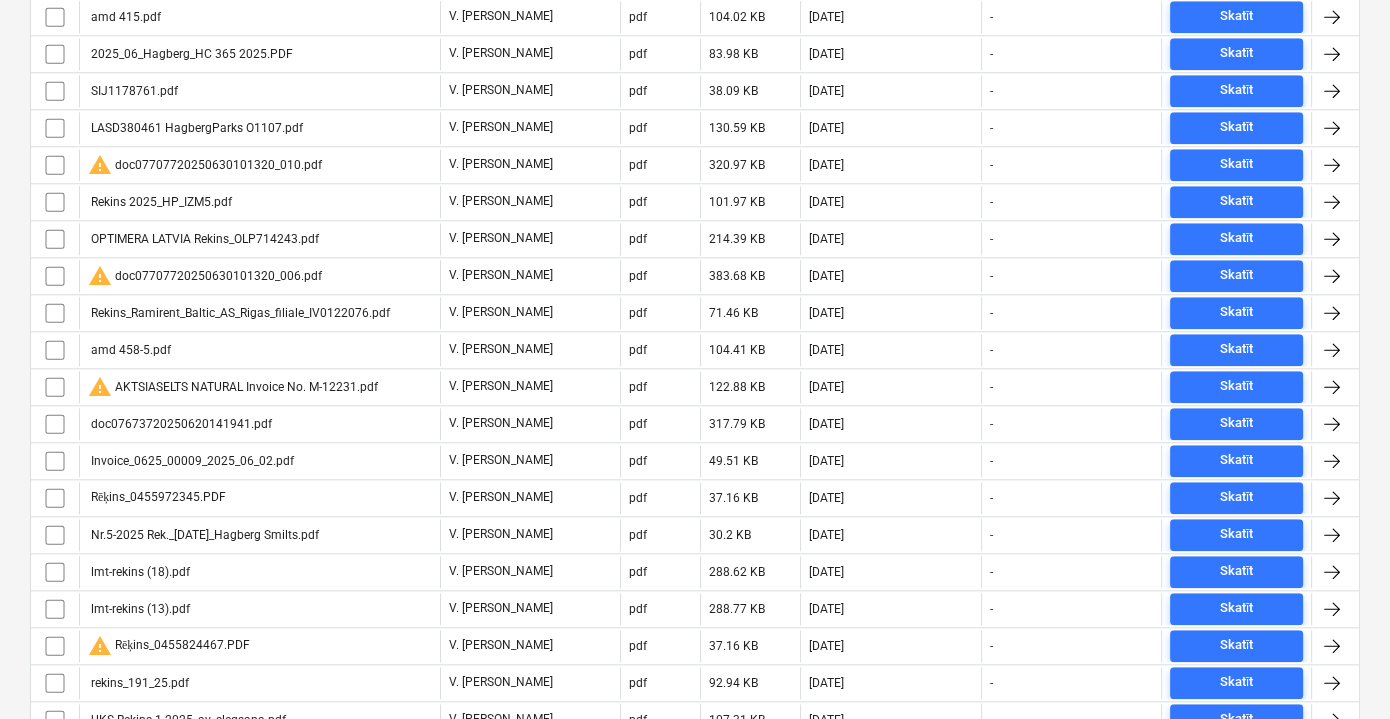 scroll, scrollTop: 2181, scrollLeft: 0, axis: vertical 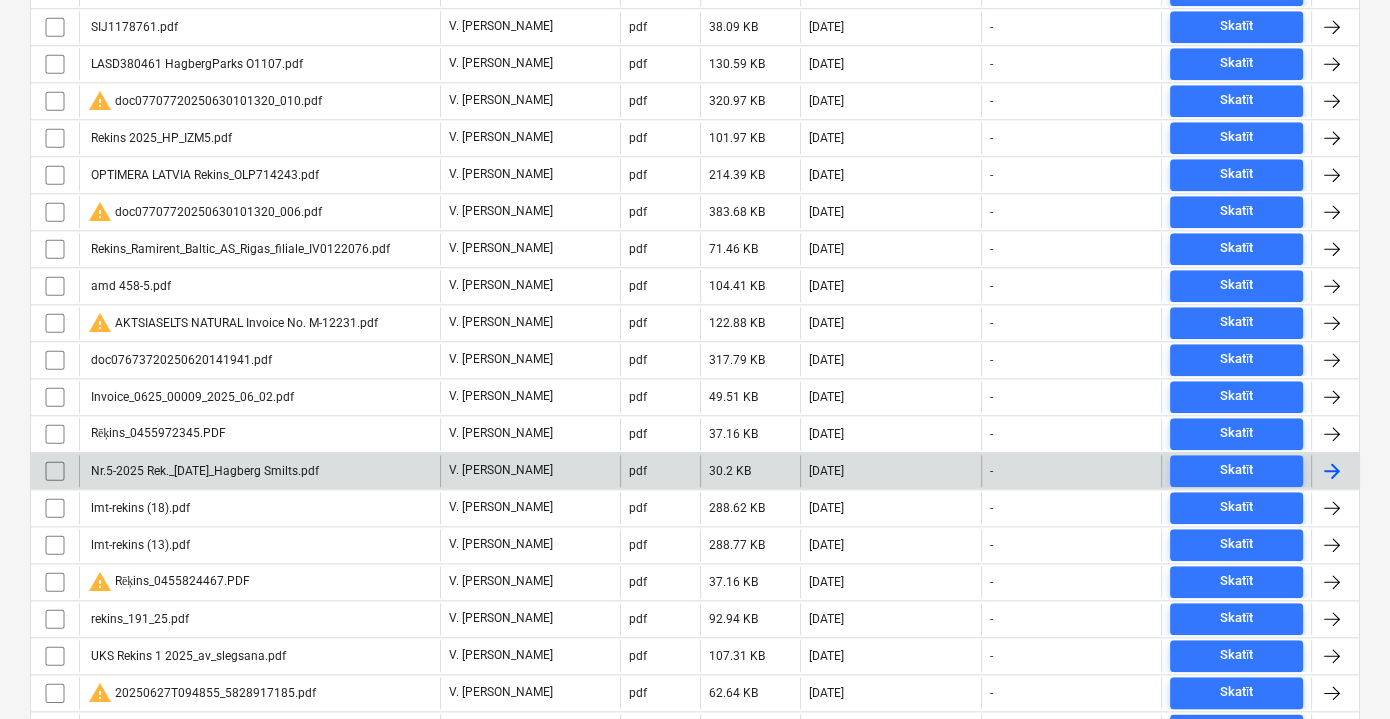 click on "Nr.5-2025 Rek._[DATE]_Hagberg Smilts.pdf" at bounding box center [259, 471] 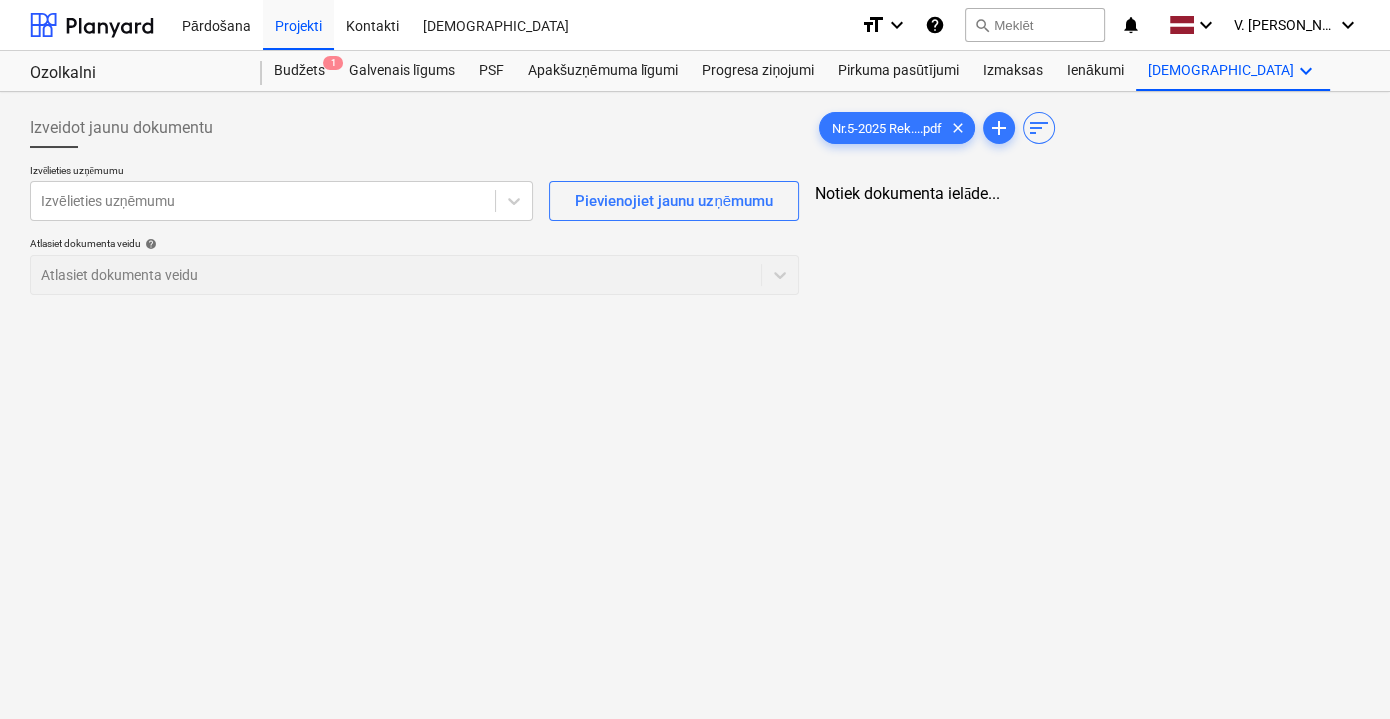scroll, scrollTop: 0, scrollLeft: 0, axis: both 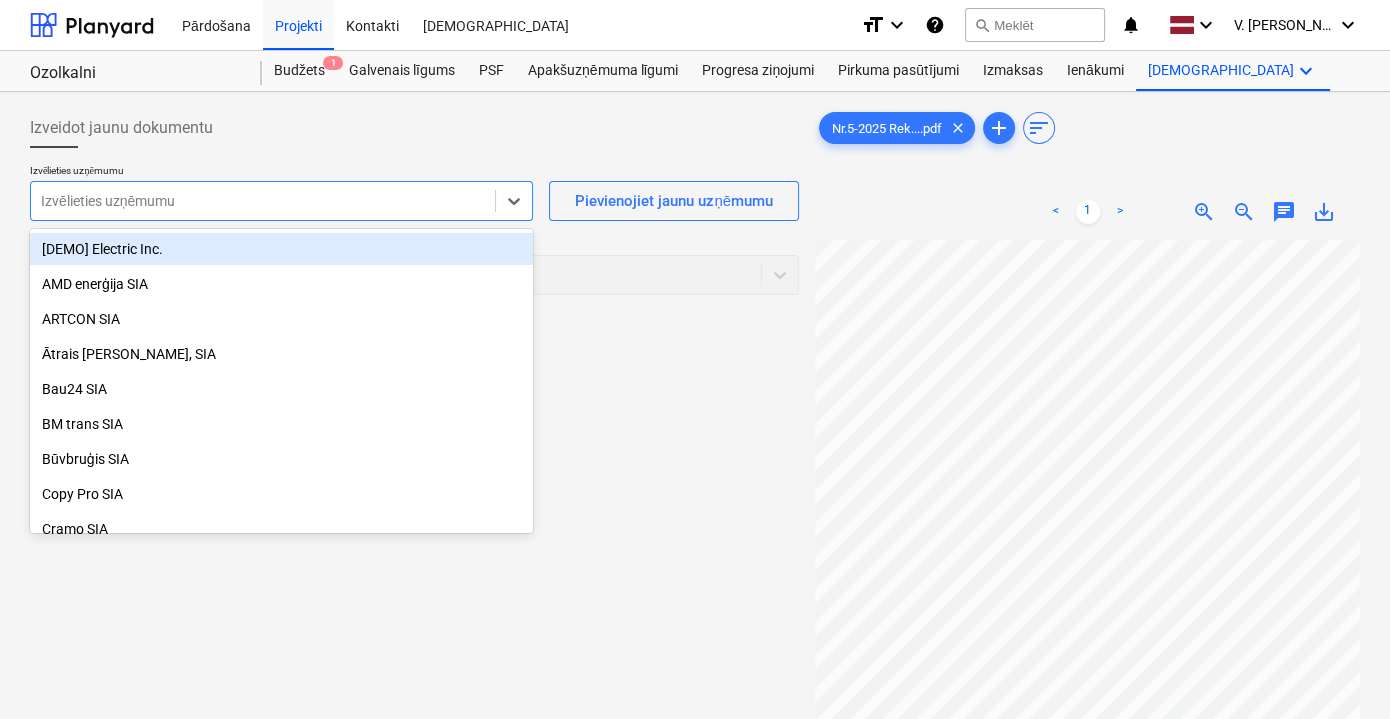 click at bounding box center [263, 201] 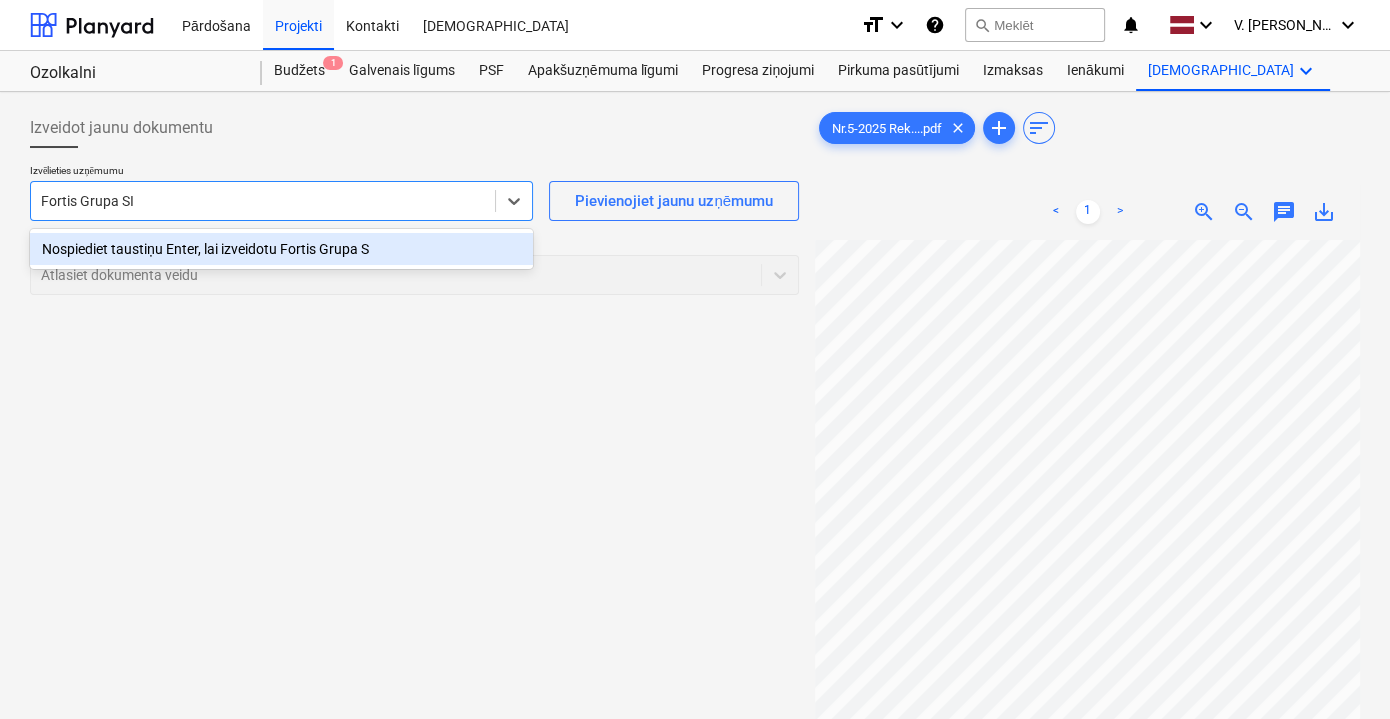 type on "Fortis Grupa SIA" 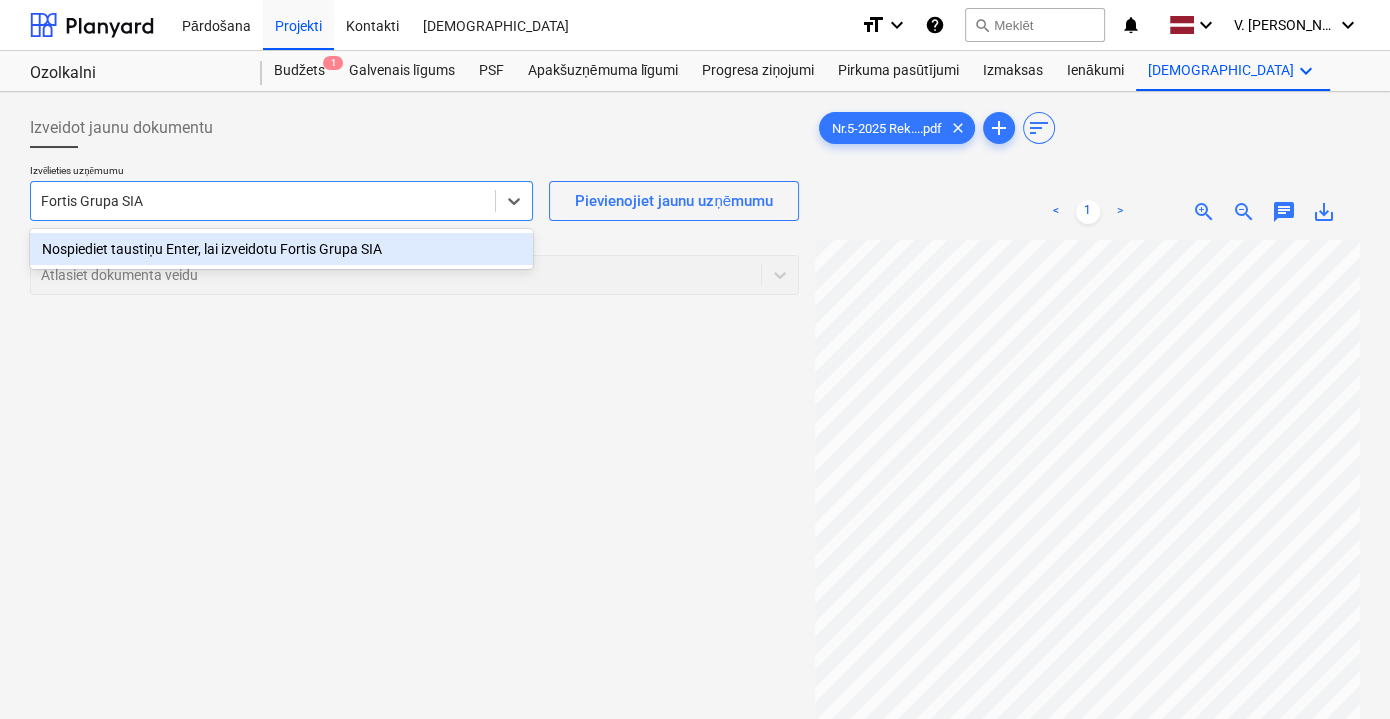 type 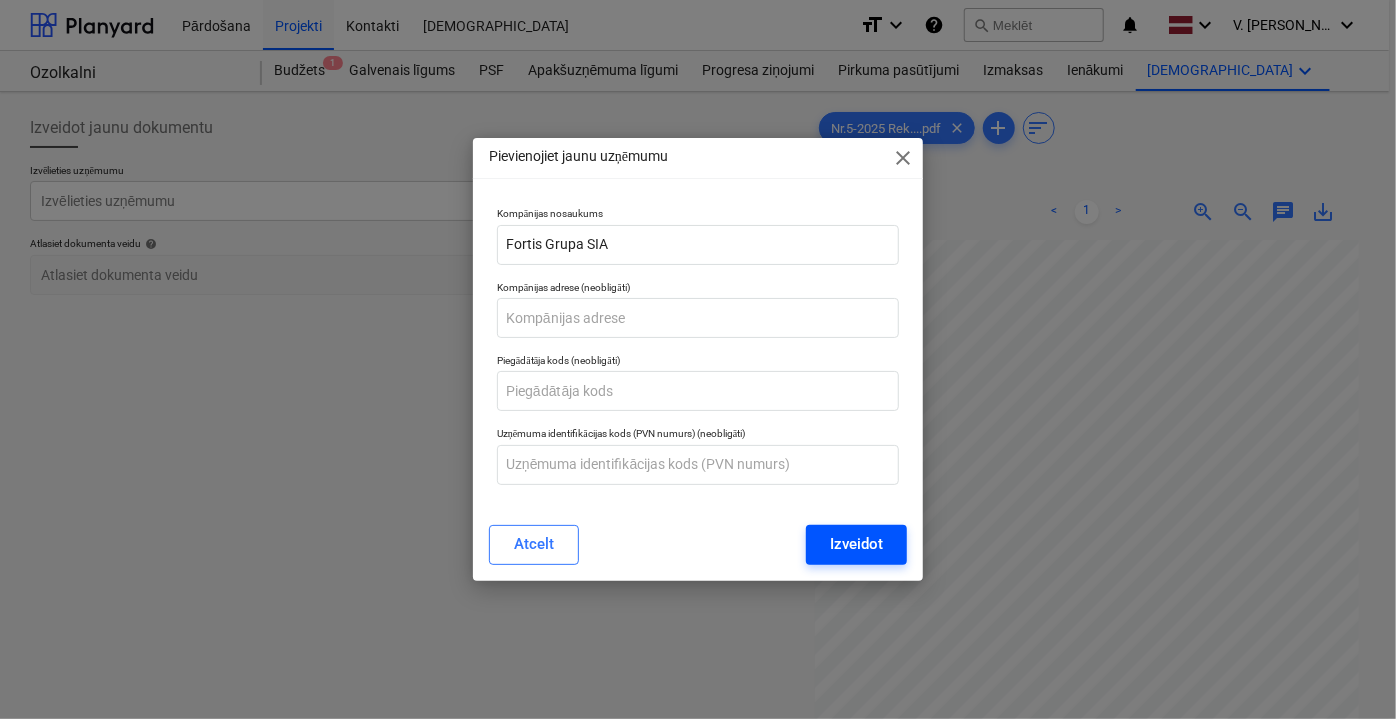 click on "Izveidot" at bounding box center (856, 544) 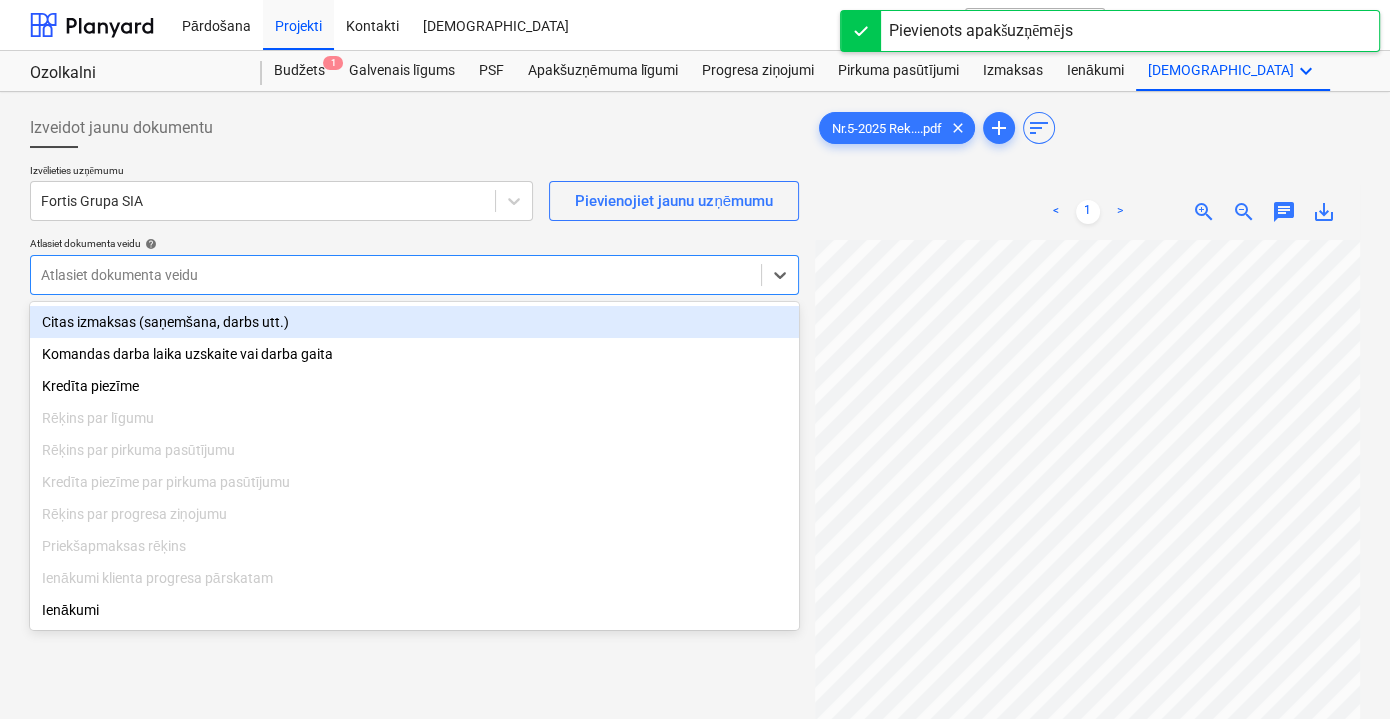 click on "Atlasiet dokumenta veidu" at bounding box center [414, 275] 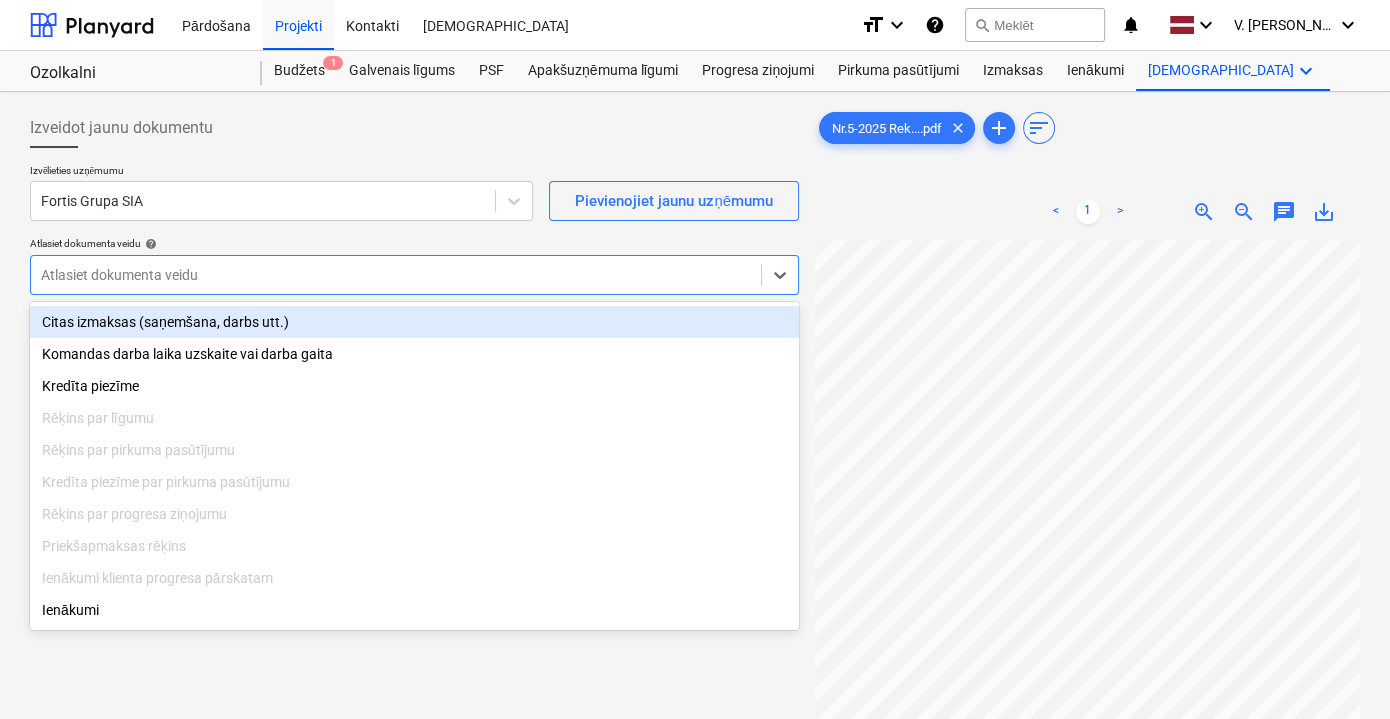 click on "Citas izmaksas (saņemšana, darbs utt.)" at bounding box center [414, 322] 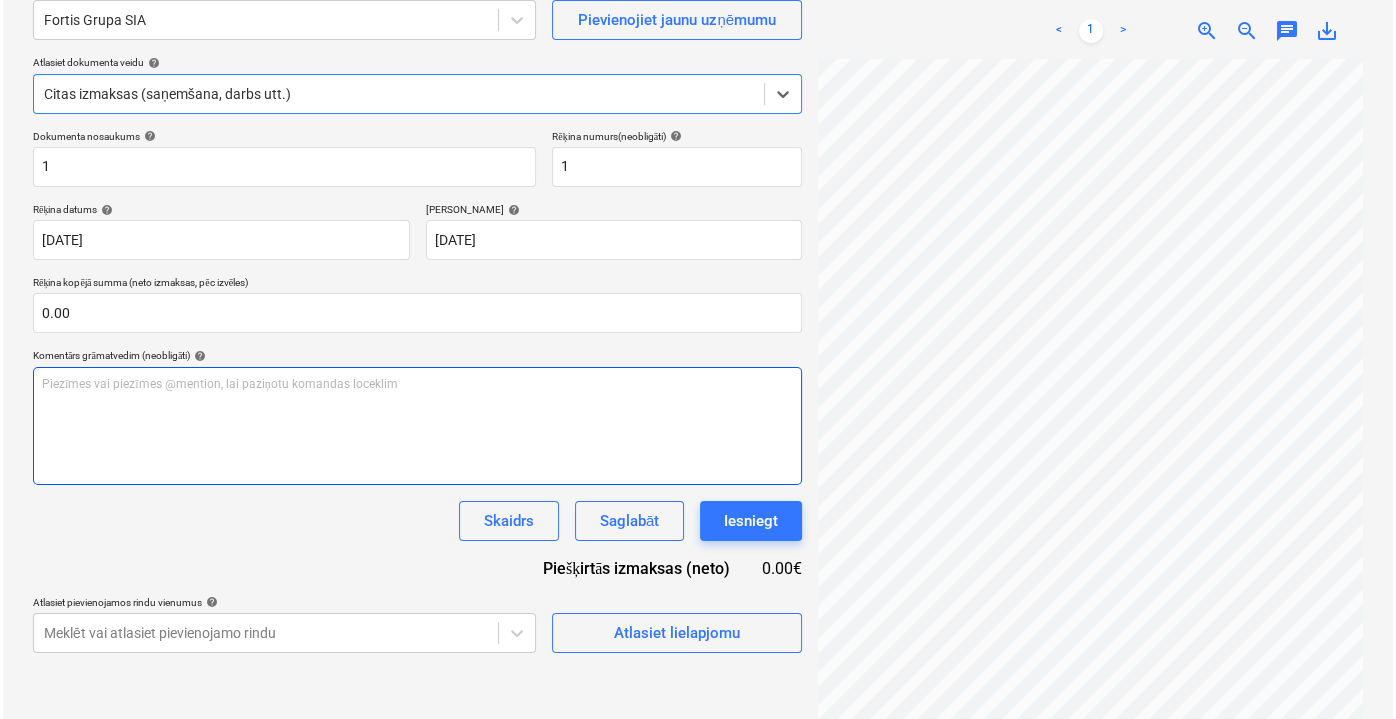 scroll, scrollTop: 199, scrollLeft: 0, axis: vertical 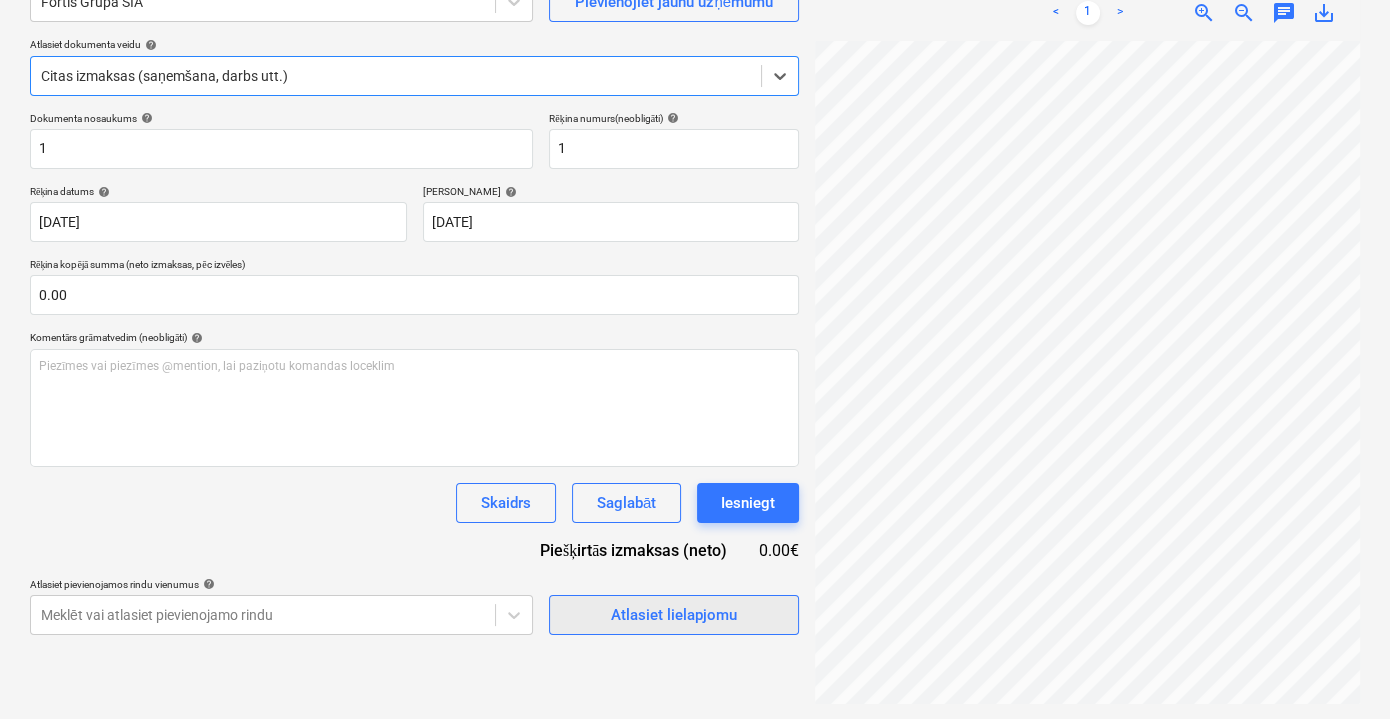 click on "Atlasiet lielapjomu" at bounding box center [674, 615] 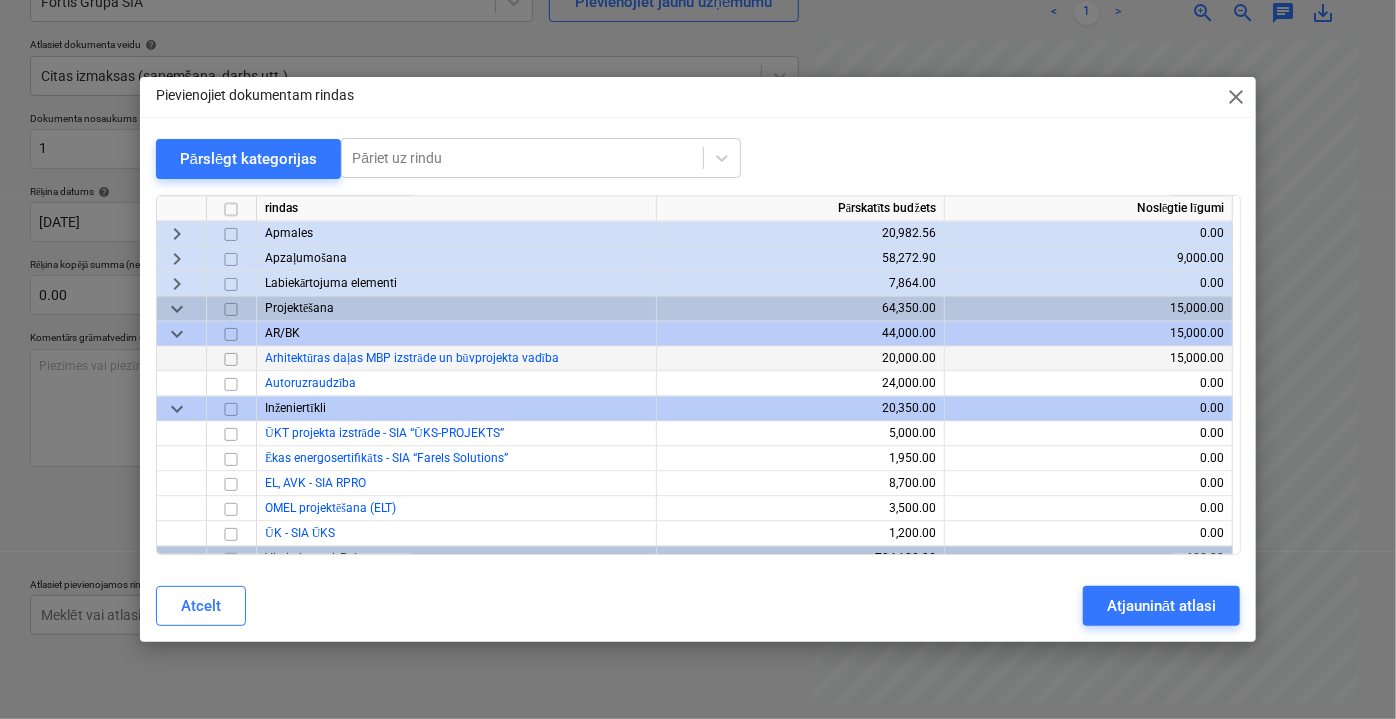 scroll, scrollTop: 2241, scrollLeft: 0, axis: vertical 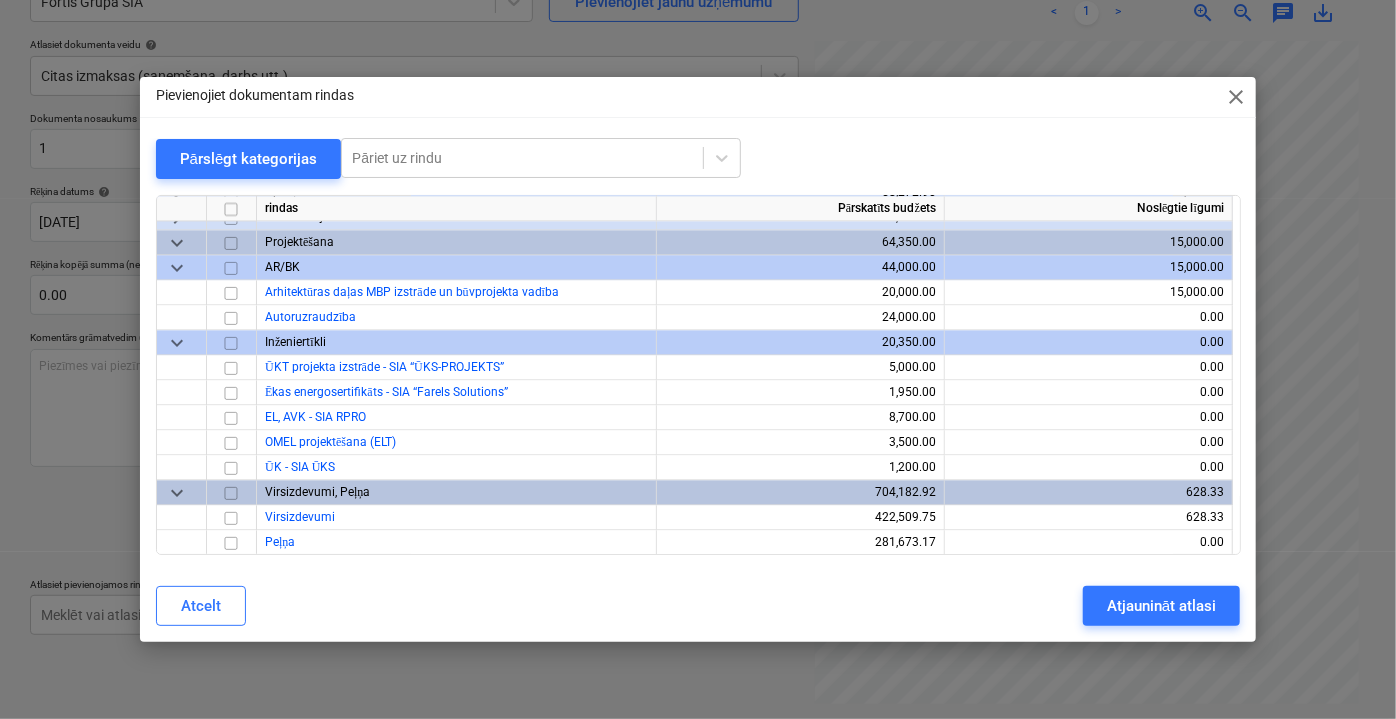 click on "keyboard_arrow_down" at bounding box center [177, 342] 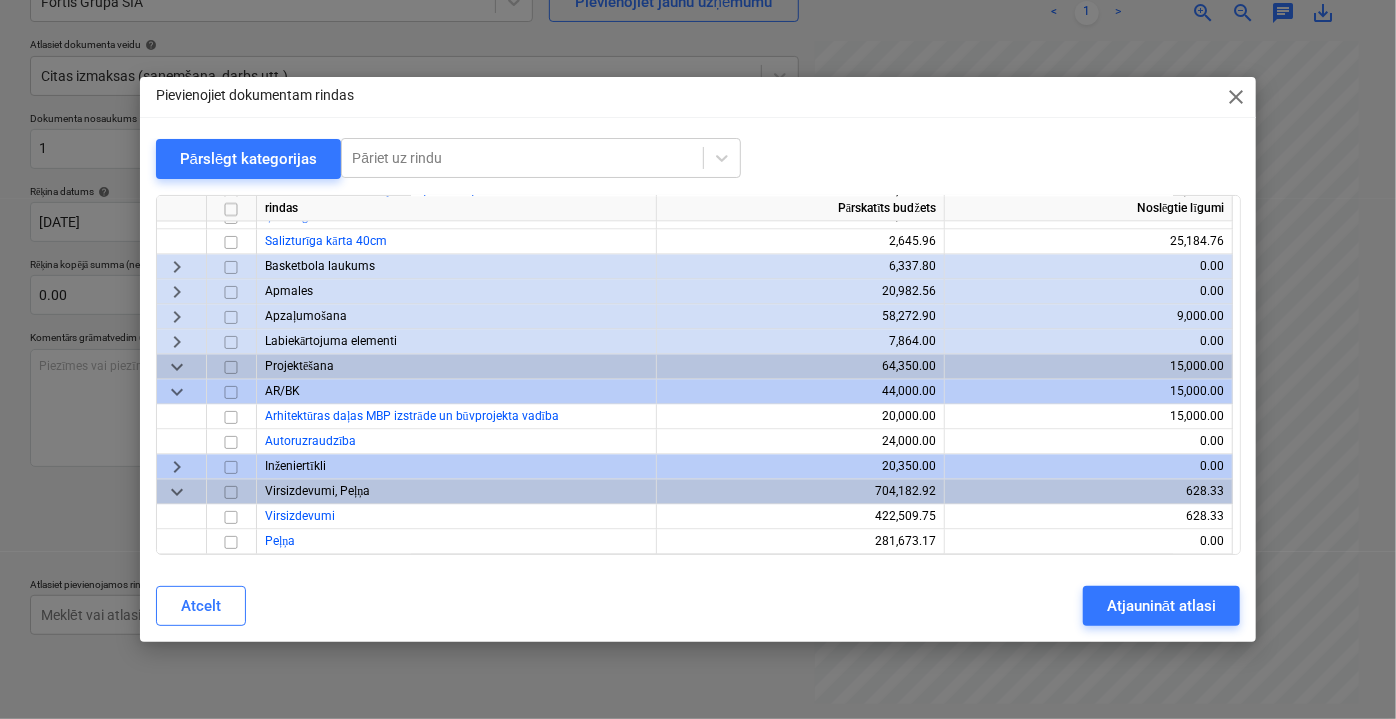scroll, scrollTop: 2116, scrollLeft: 0, axis: vertical 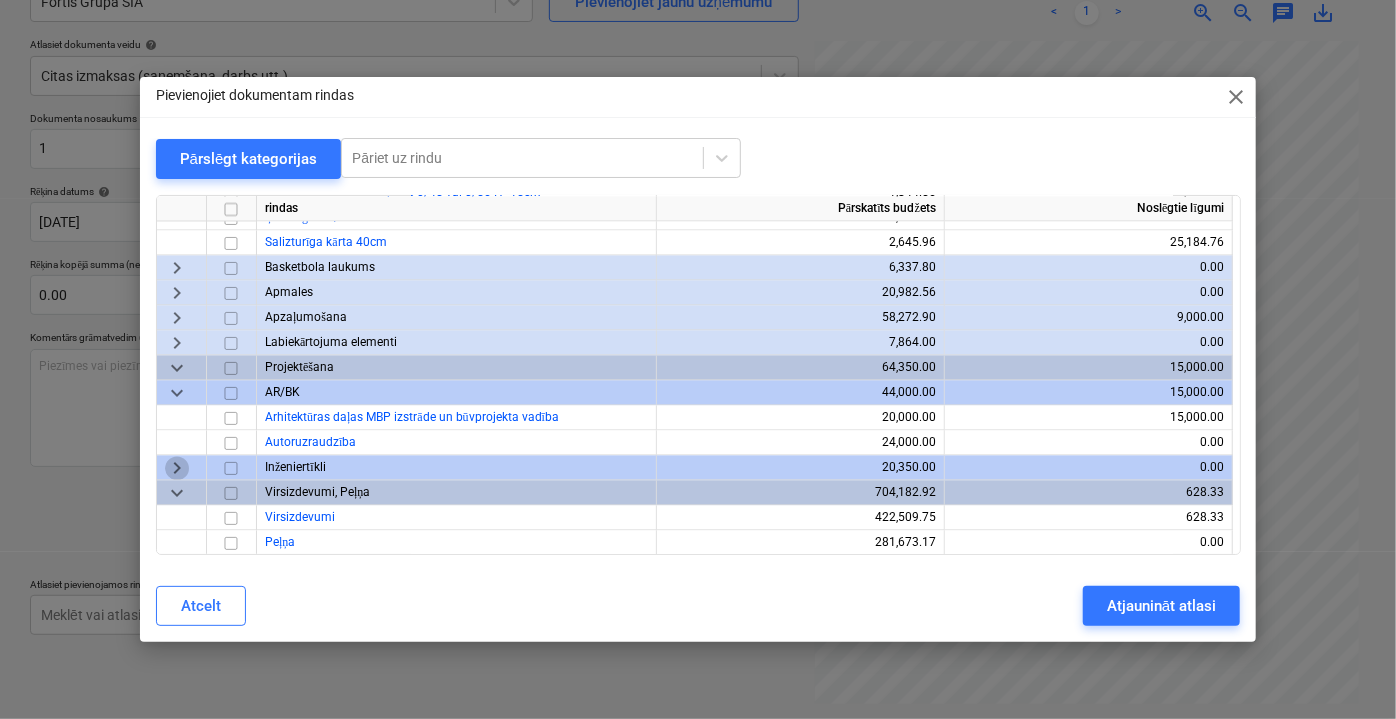 click on "keyboard_arrow_right" at bounding box center (177, 467) 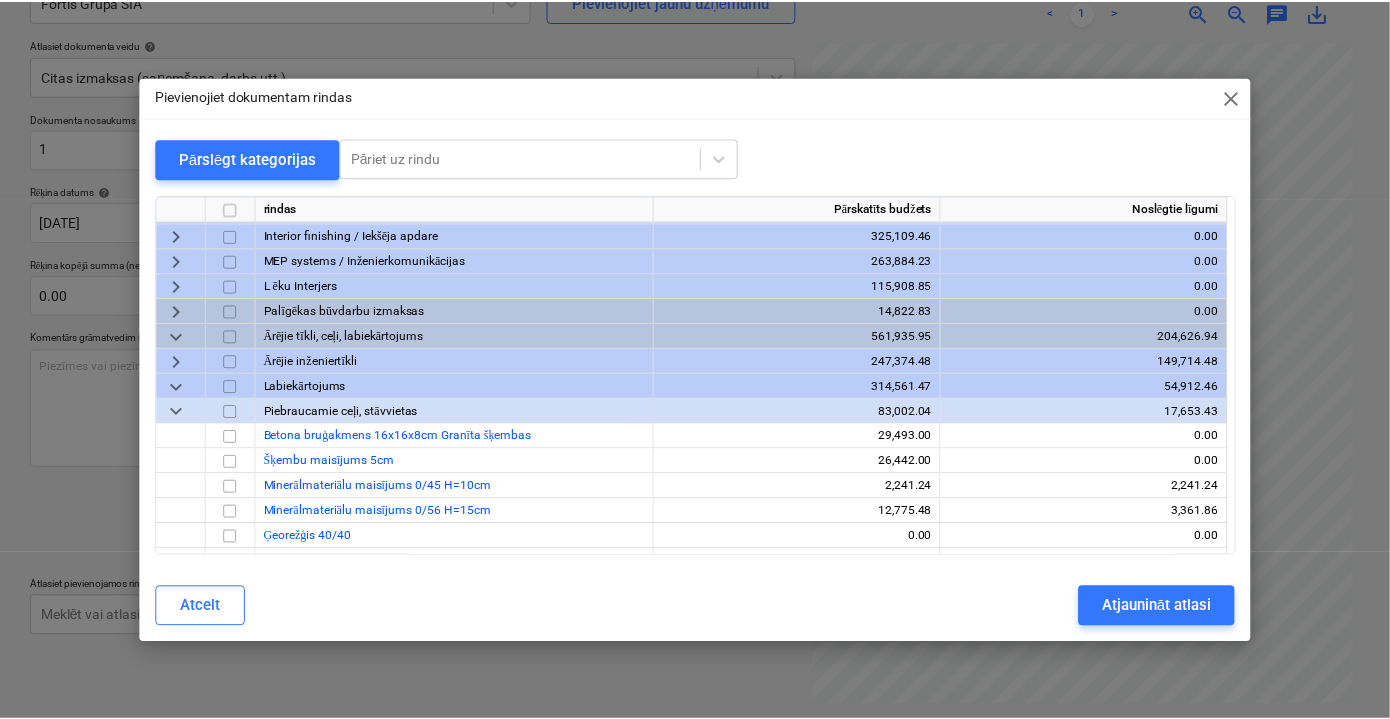 scroll, scrollTop: 1332, scrollLeft: 0, axis: vertical 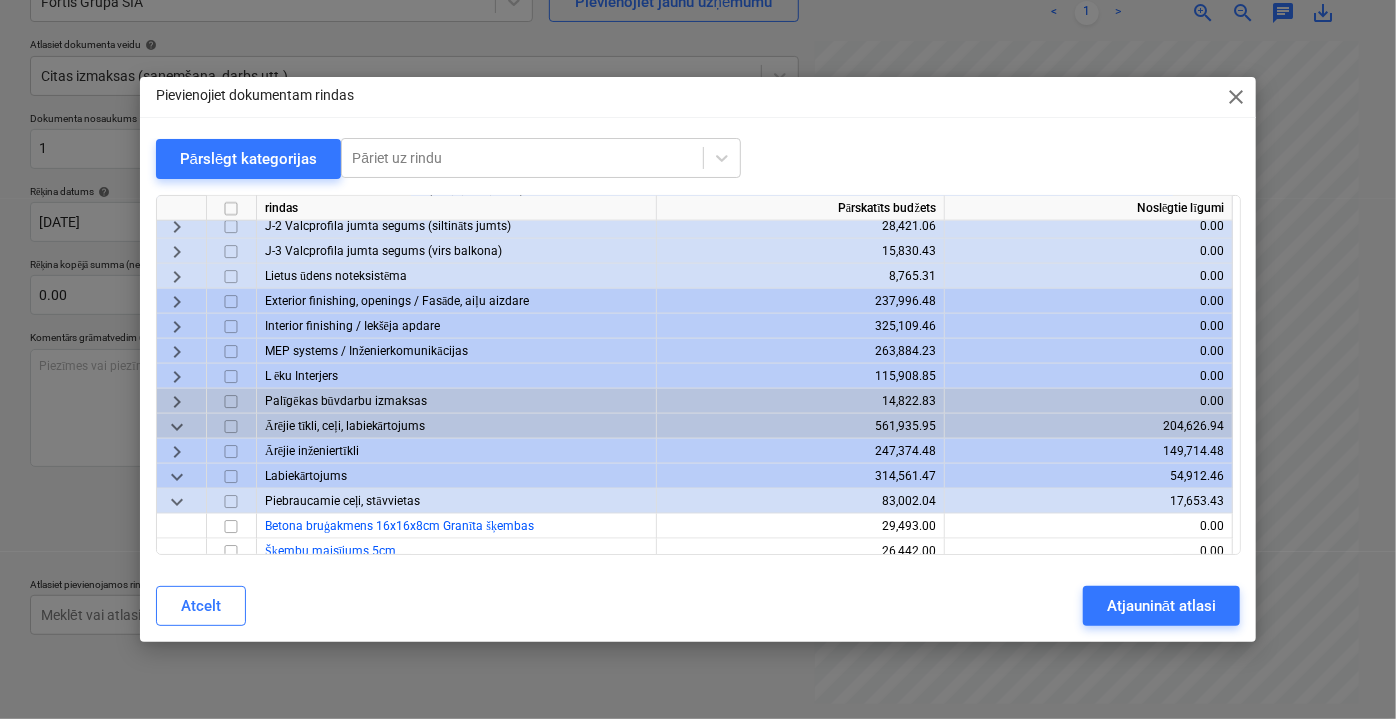 click on "keyboard_arrow_down" at bounding box center [177, 426] 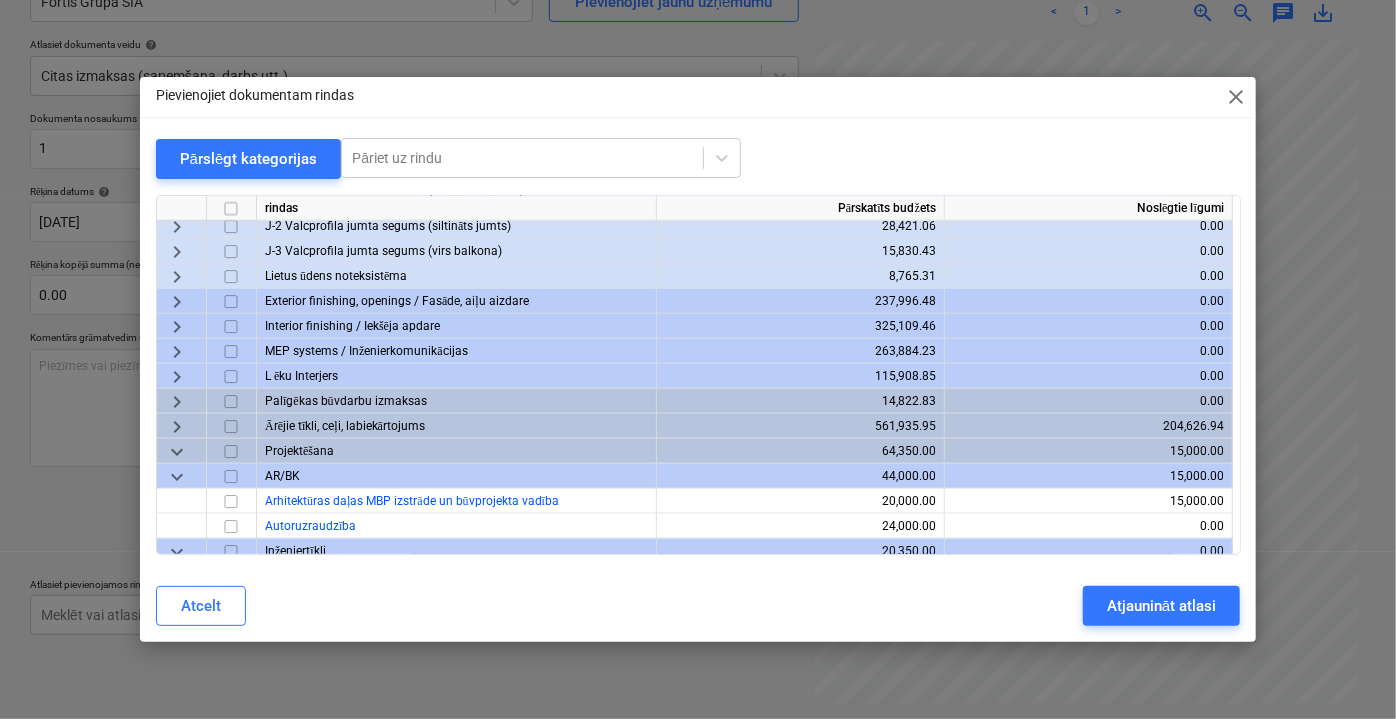 click on "keyboard_arrow_right" at bounding box center (177, 426) 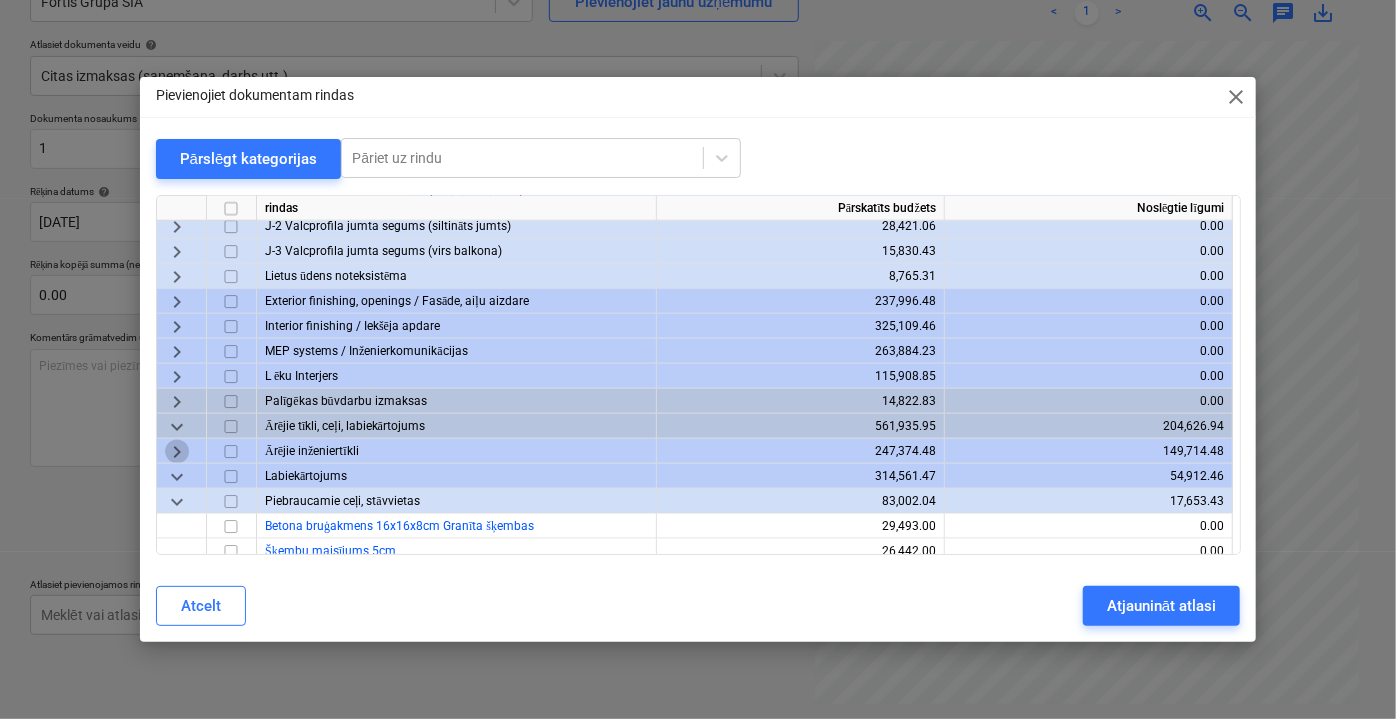 click on "keyboard_arrow_right" at bounding box center (177, 451) 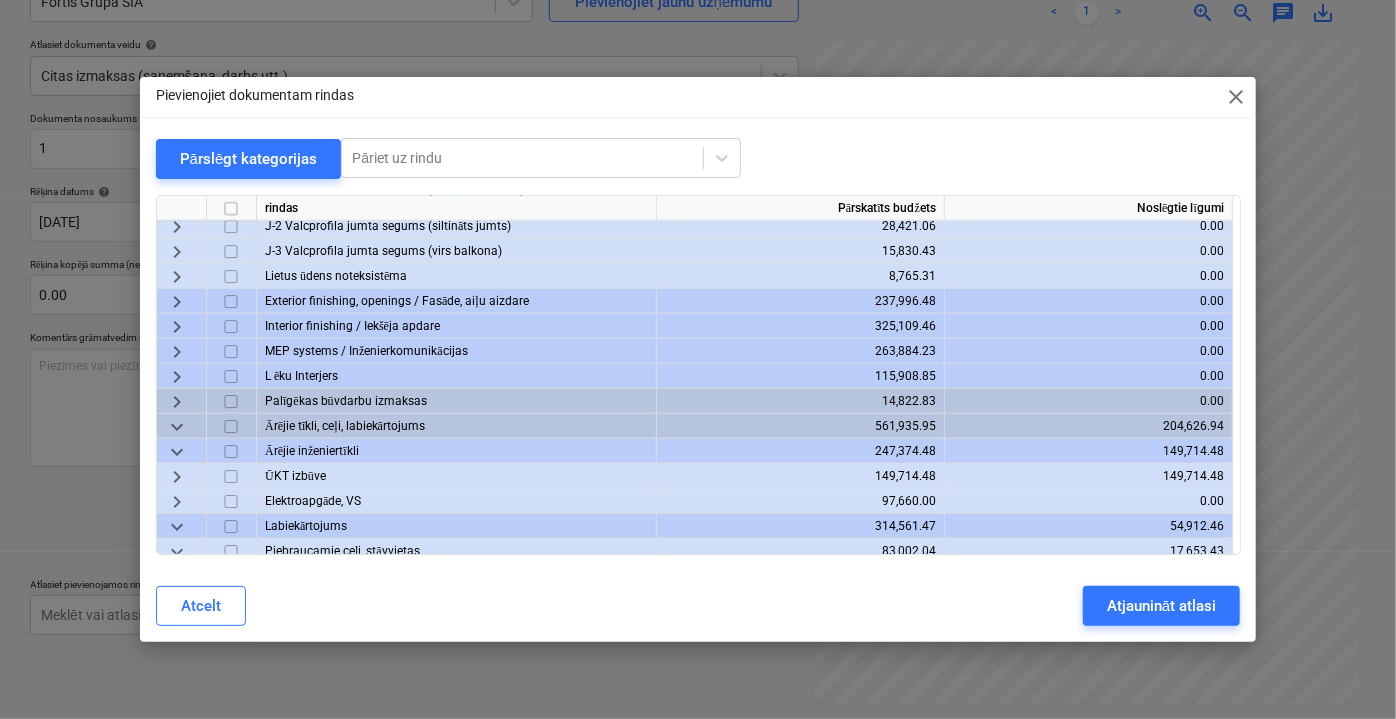 click on "keyboard_arrow_right" at bounding box center [177, 476] 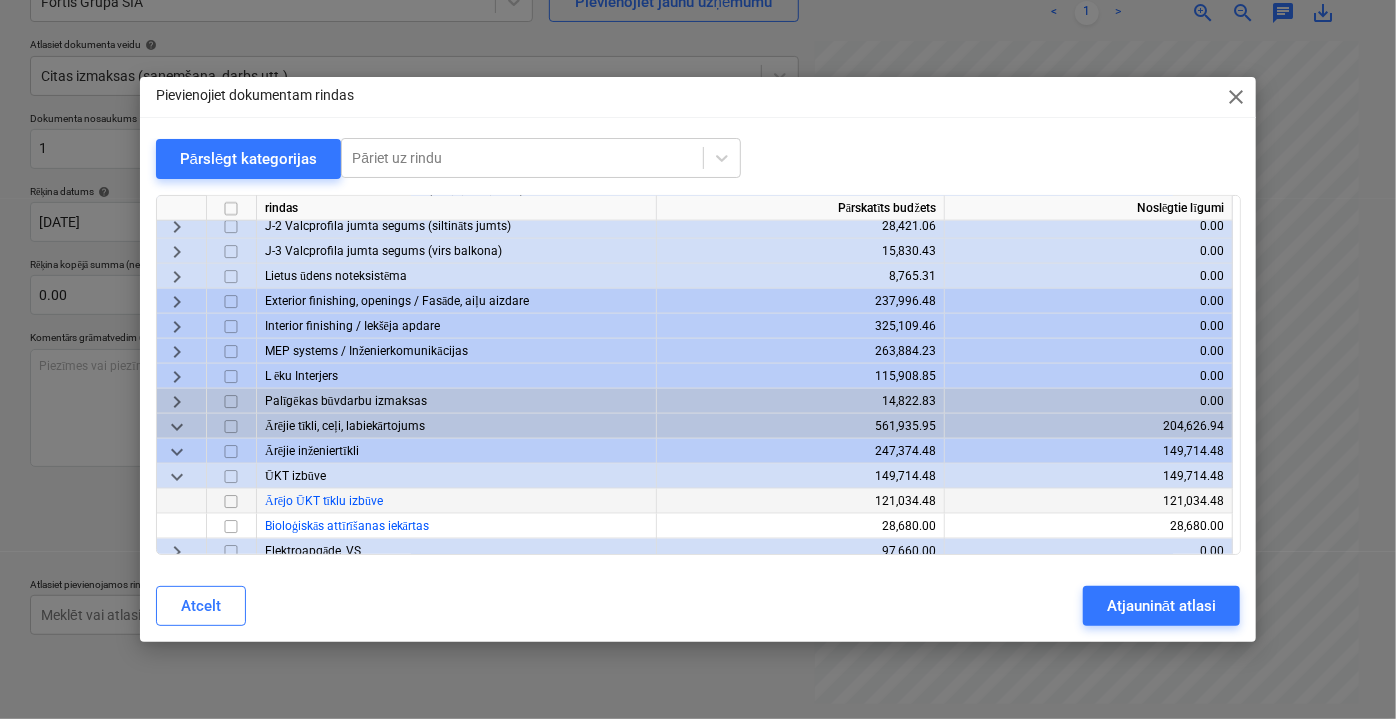 click at bounding box center (231, 501) 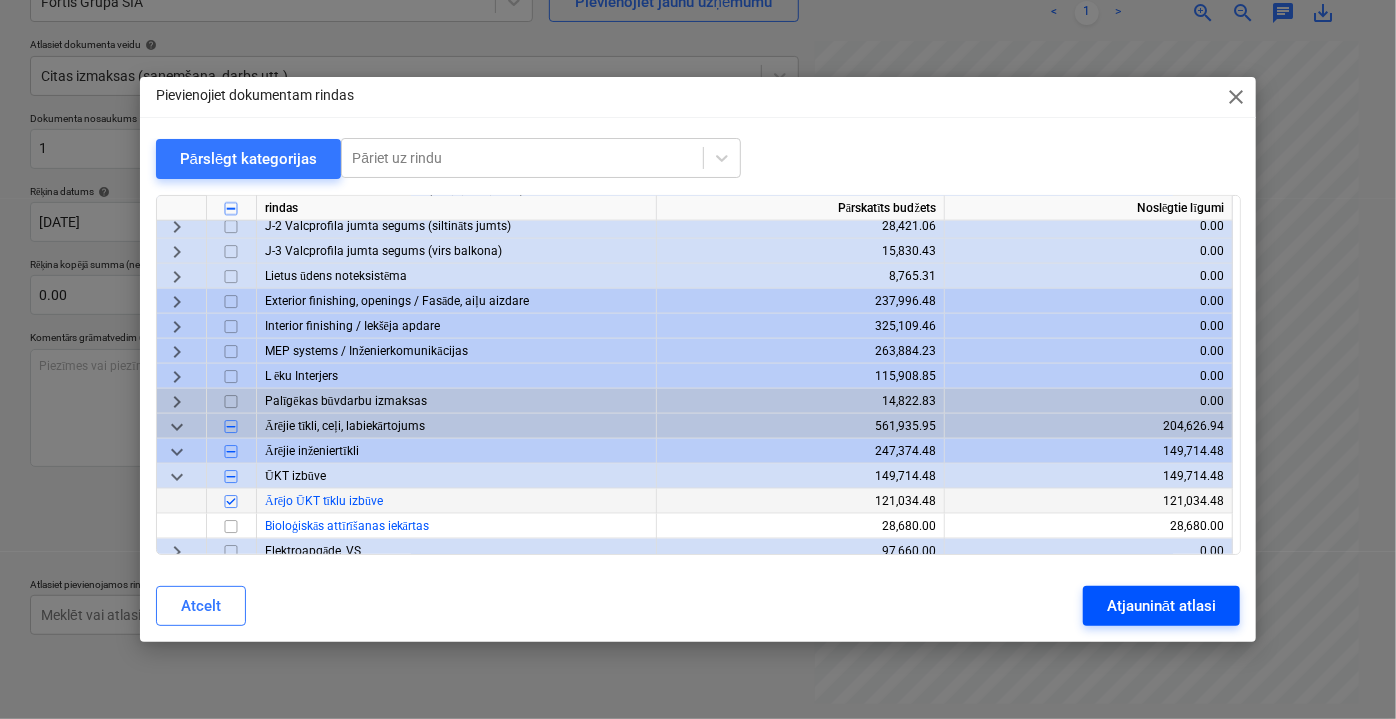 click on "Atjaunināt atlasi" at bounding box center (1161, 606) 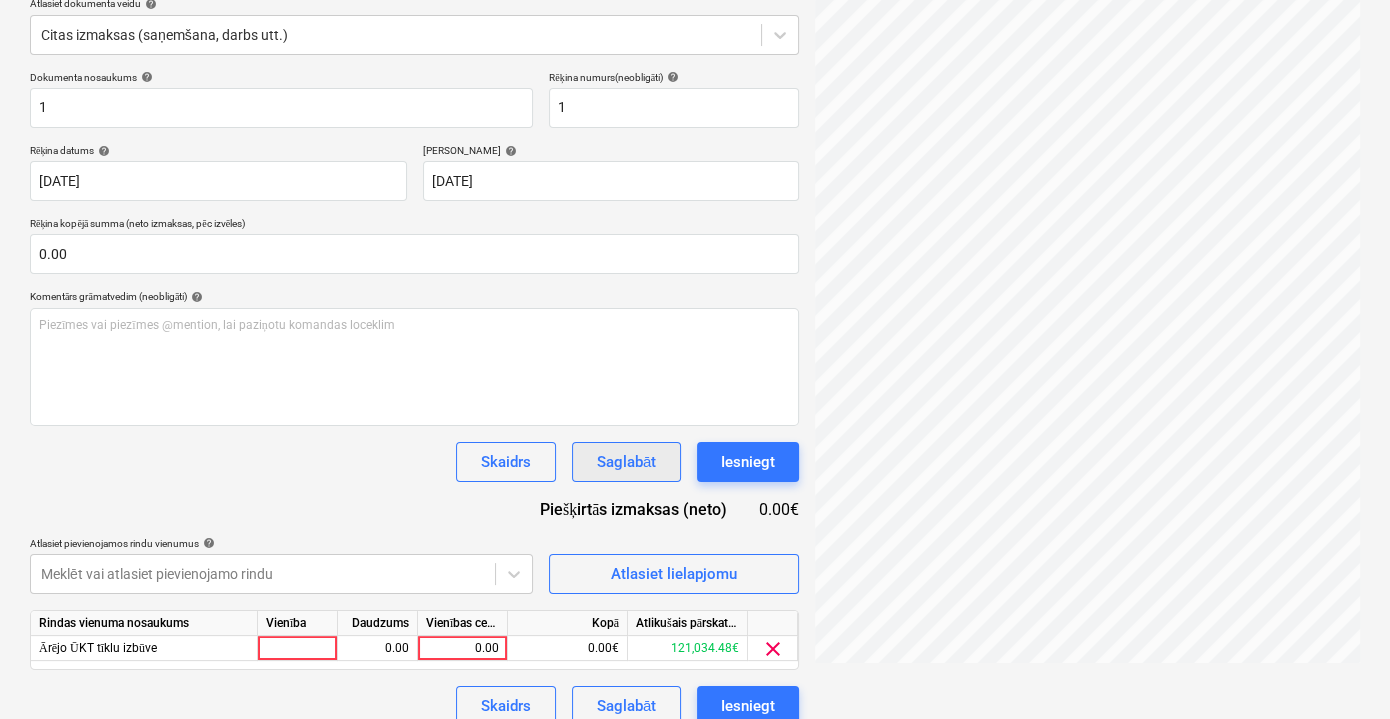 scroll, scrollTop: 262, scrollLeft: 0, axis: vertical 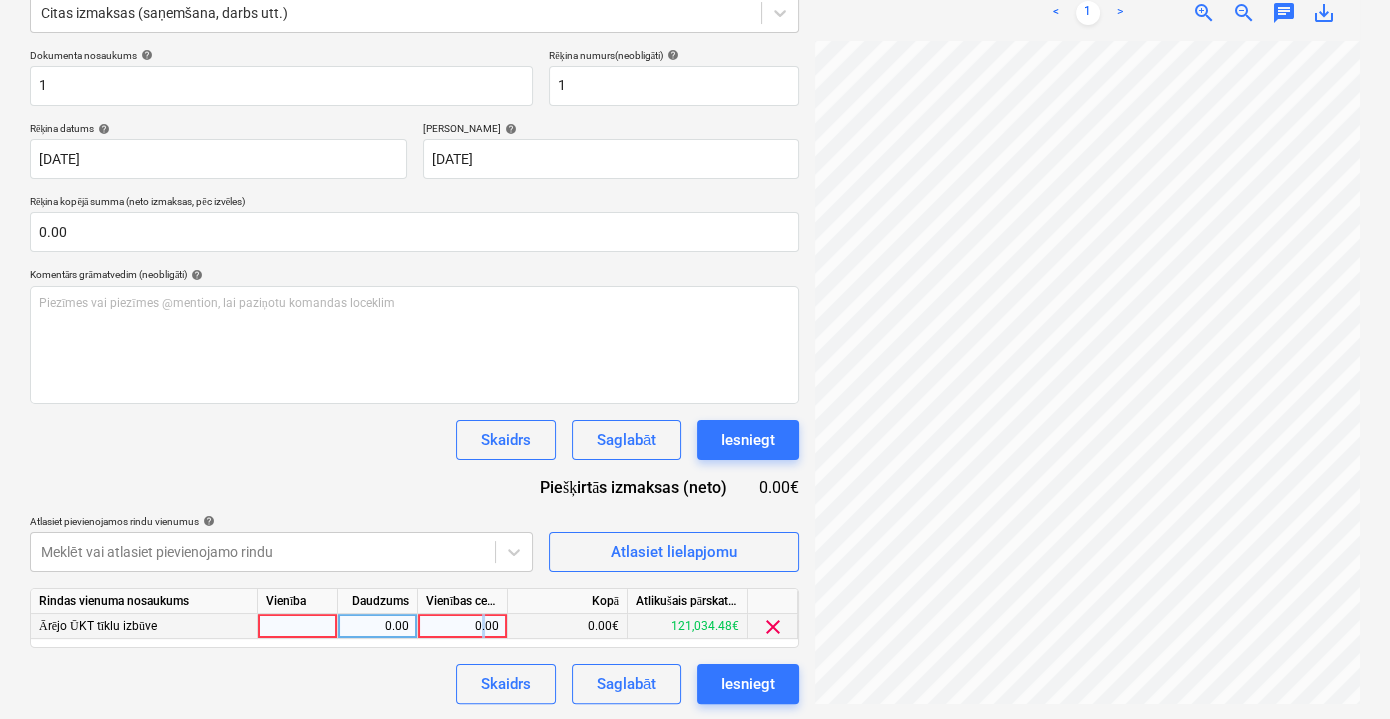click on "0.00" at bounding box center (462, 626) 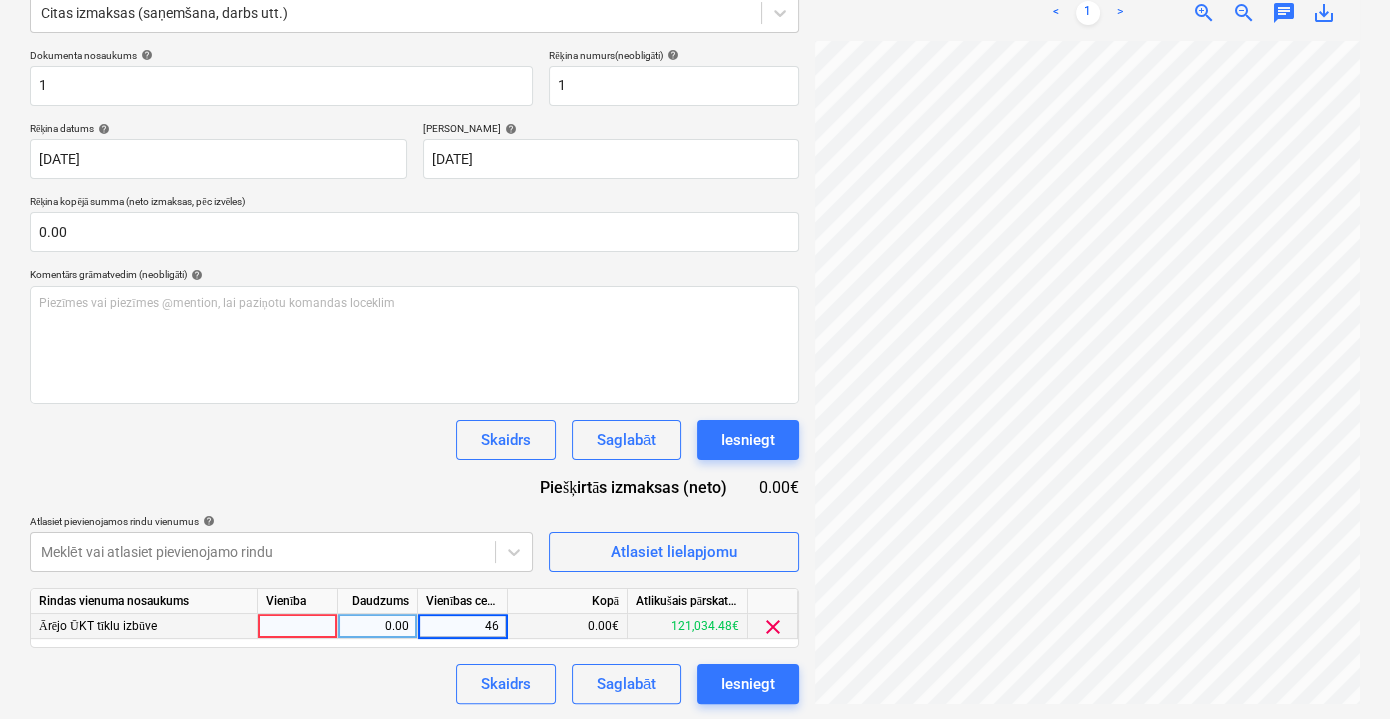 type on "468" 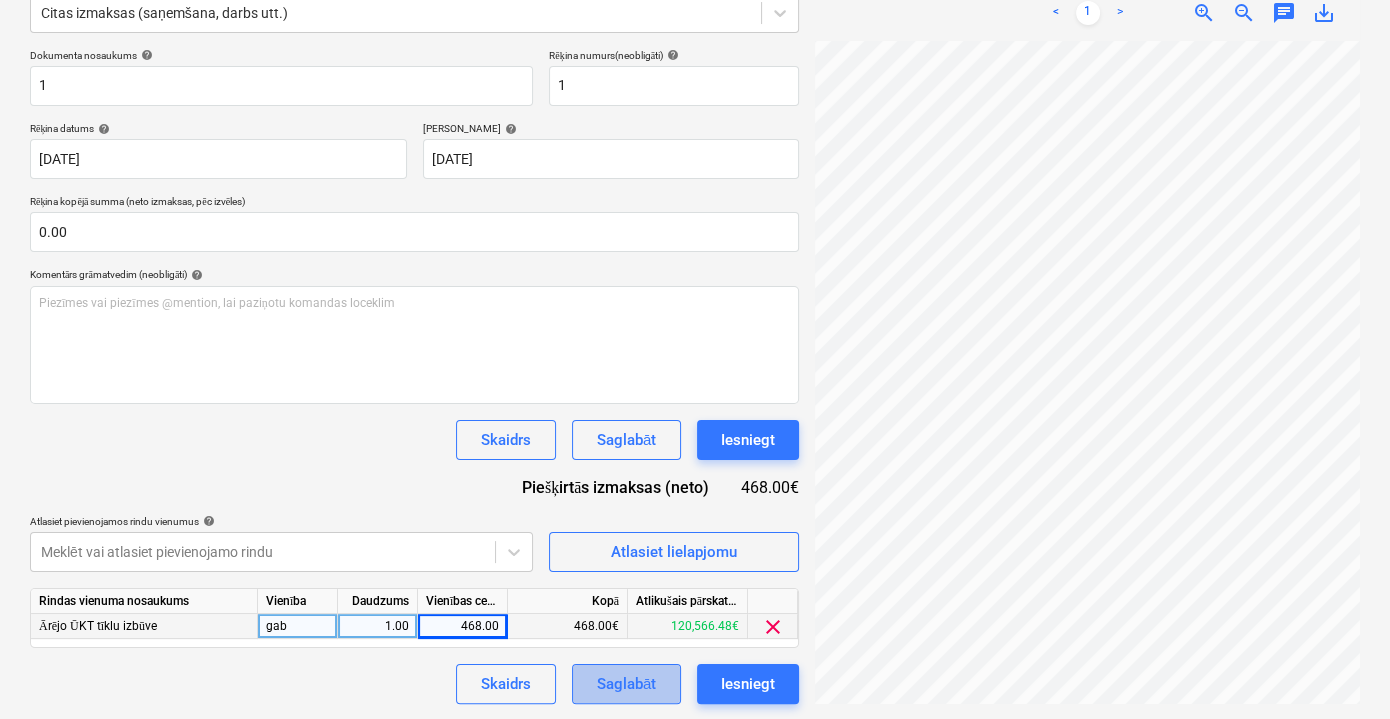 click on "Saglabāt" at bounding box center [626, 684] 